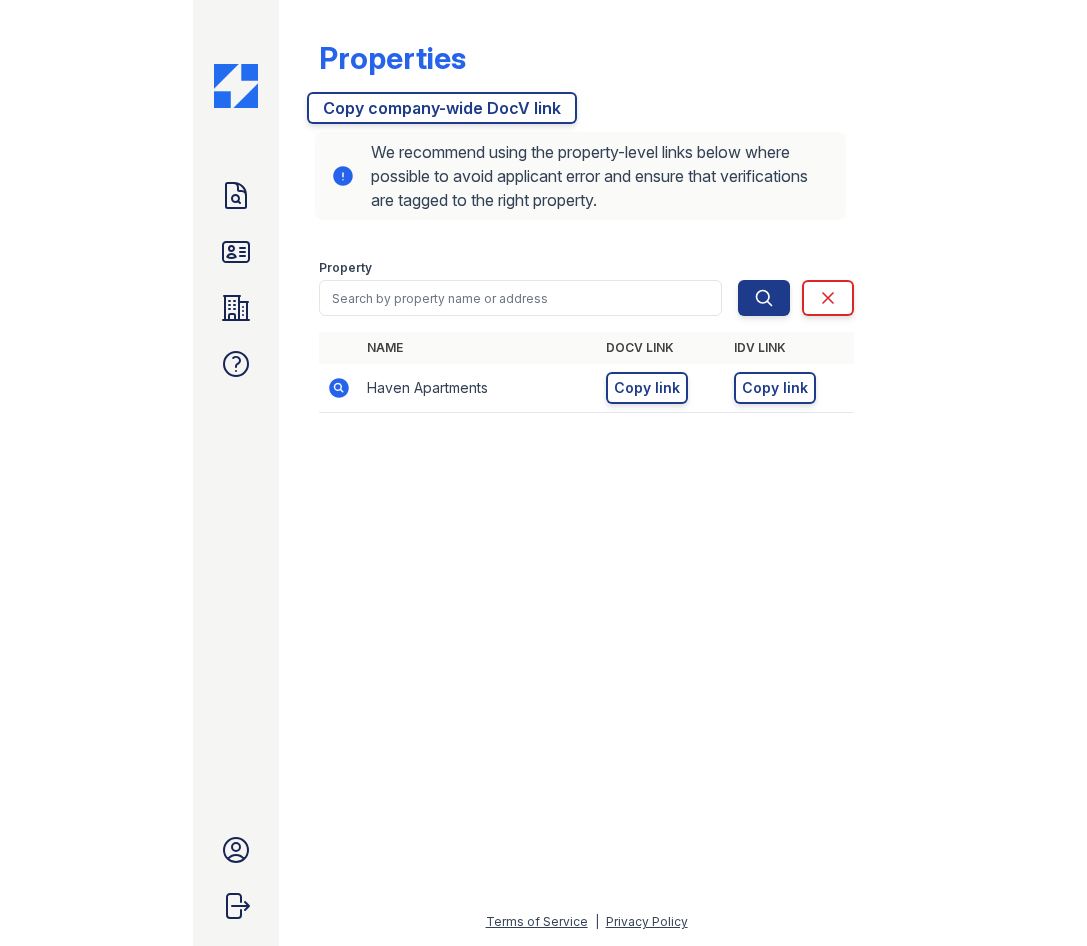 scroll, scrollTop: 0, scrollLeft: 0, axis: both 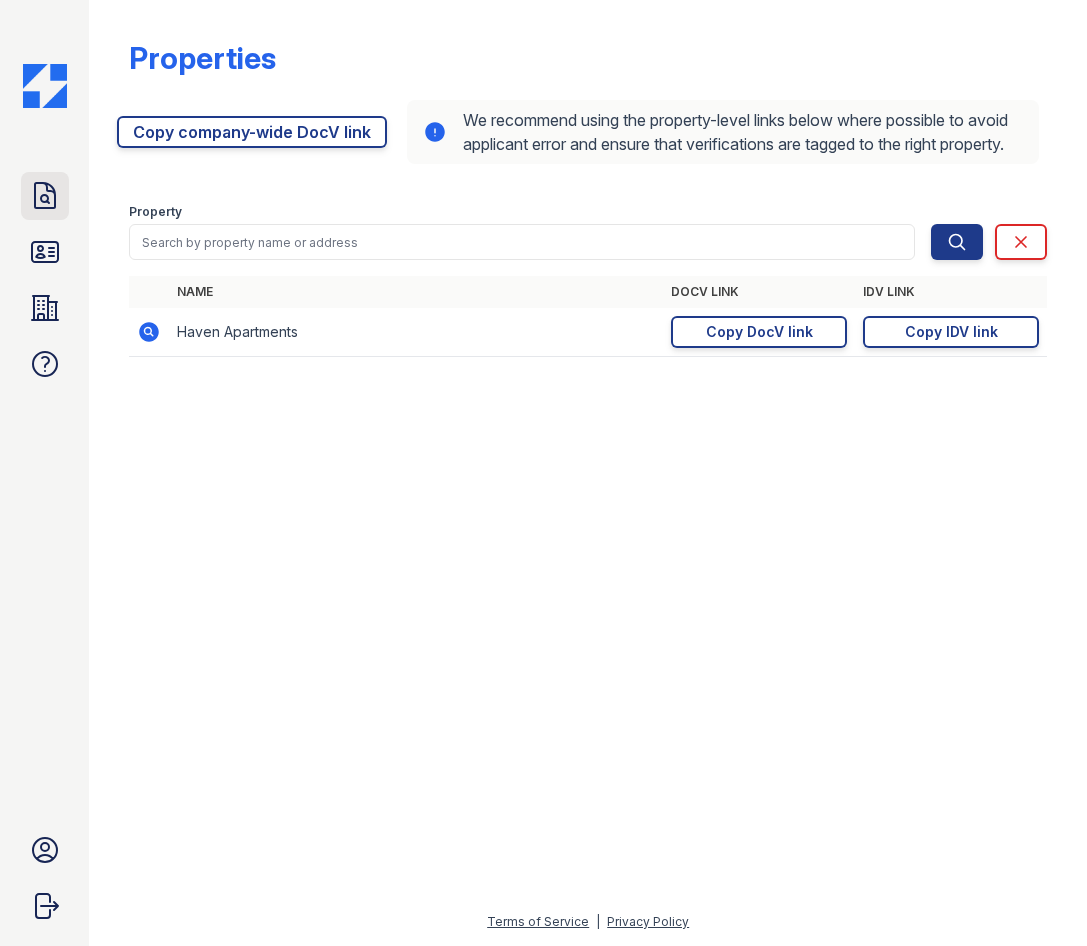 click 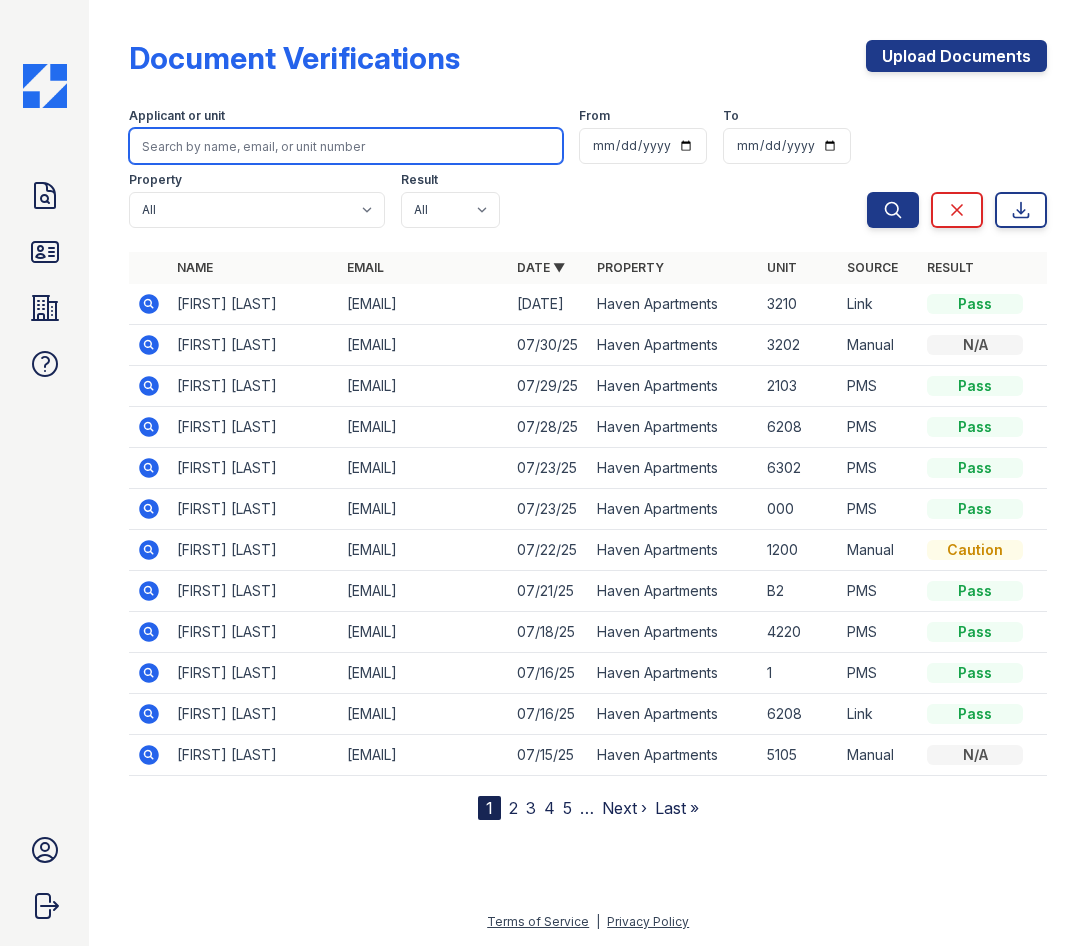 click at bounding box center [346, 146] 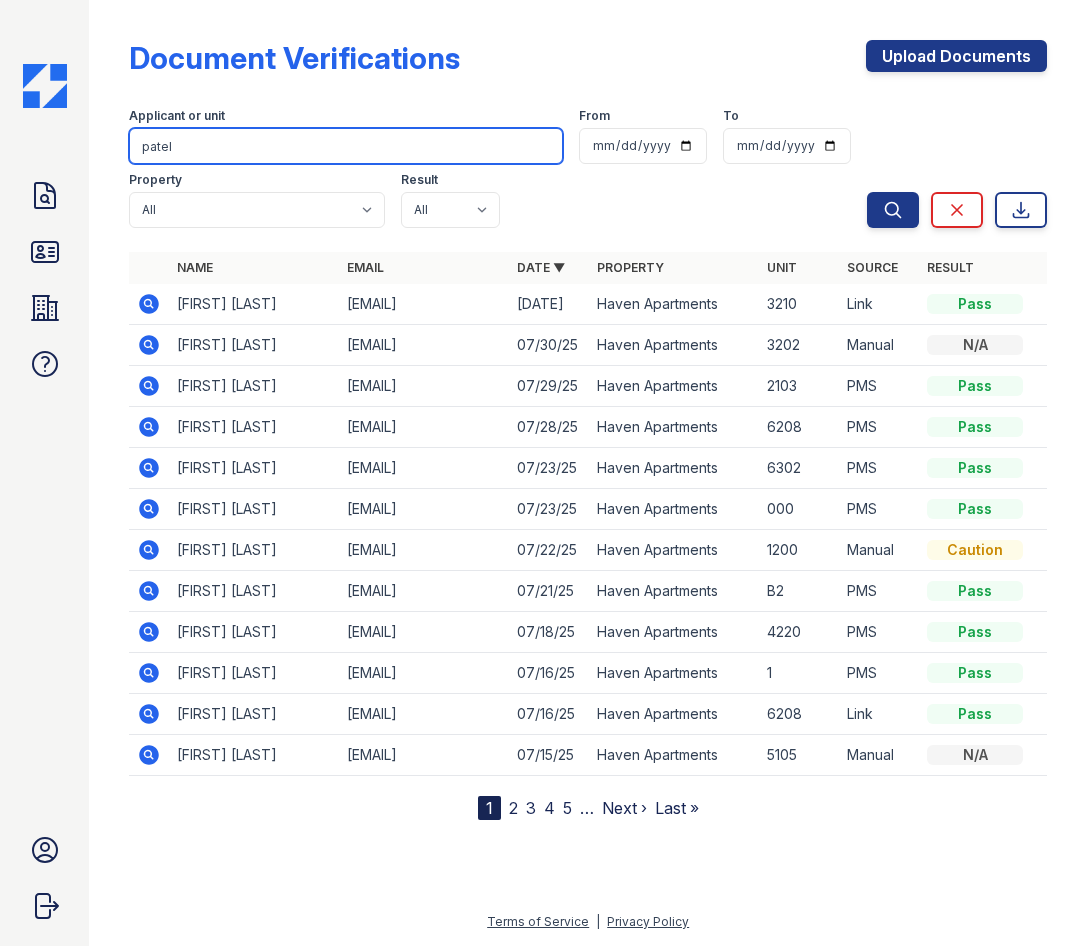 type on "patel" 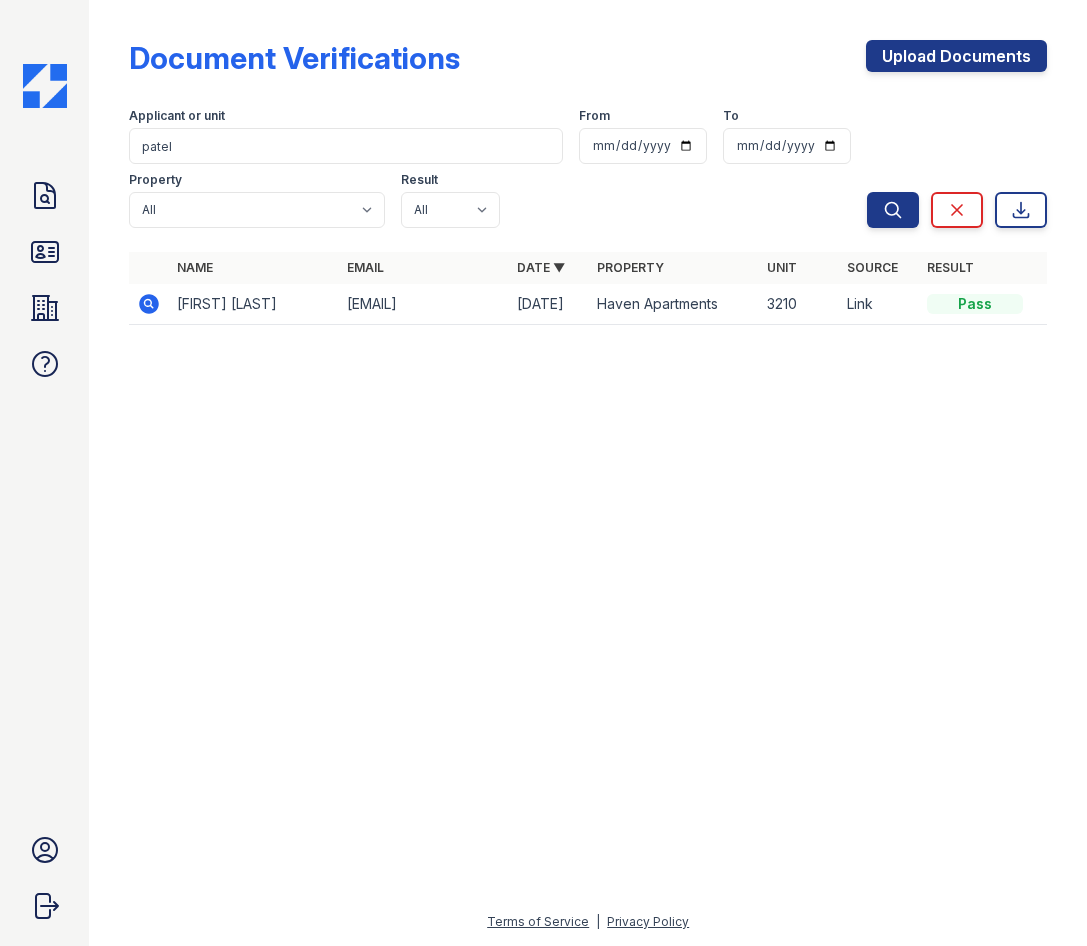 click 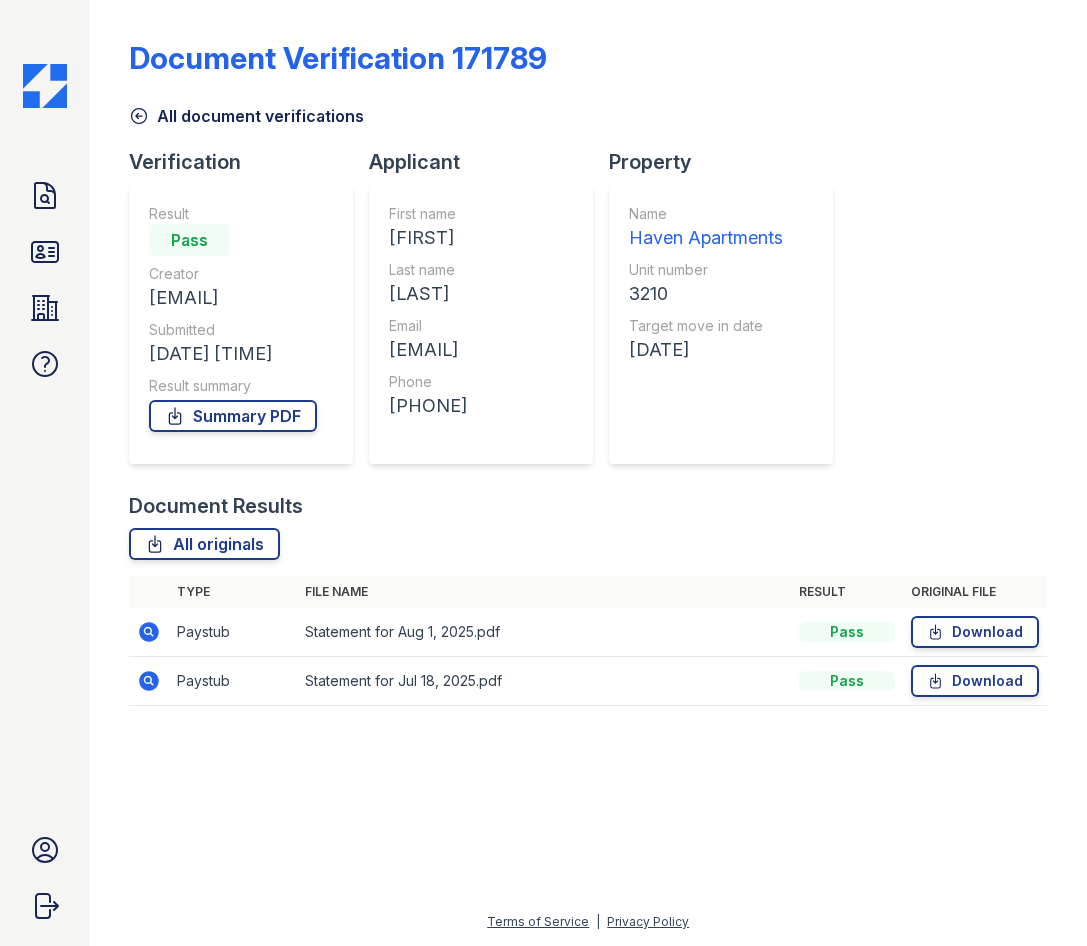 scroll, scrollTop: 0, scrollLeft: 0, axis: both 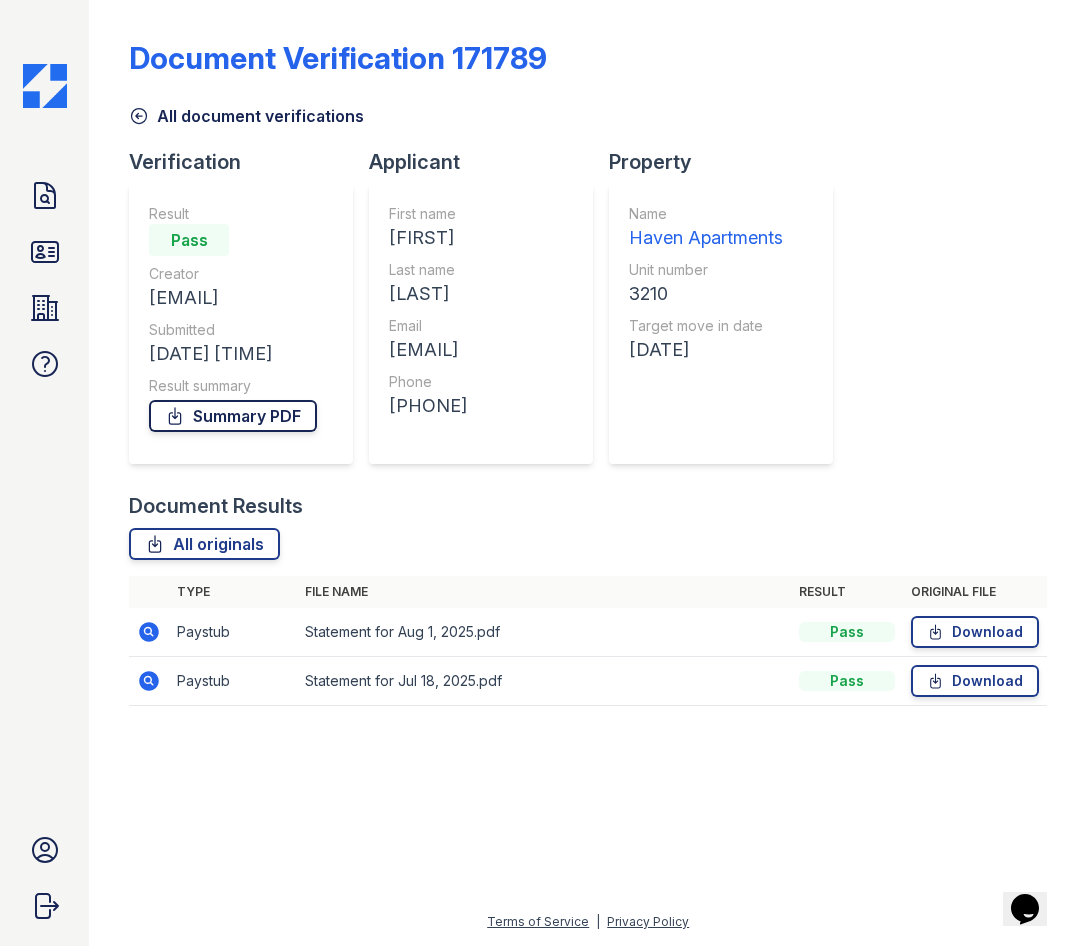 click on "Summary PDF" at bounding box center [233, 416] 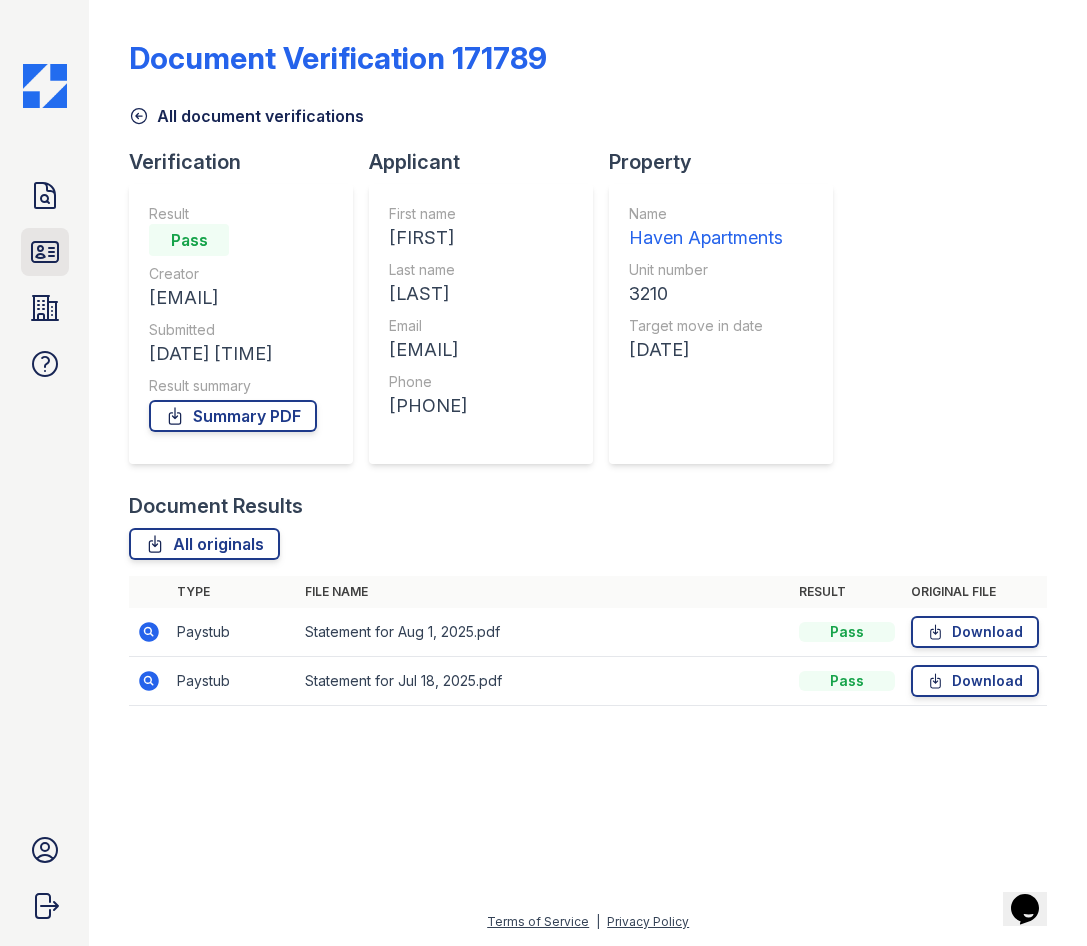 click 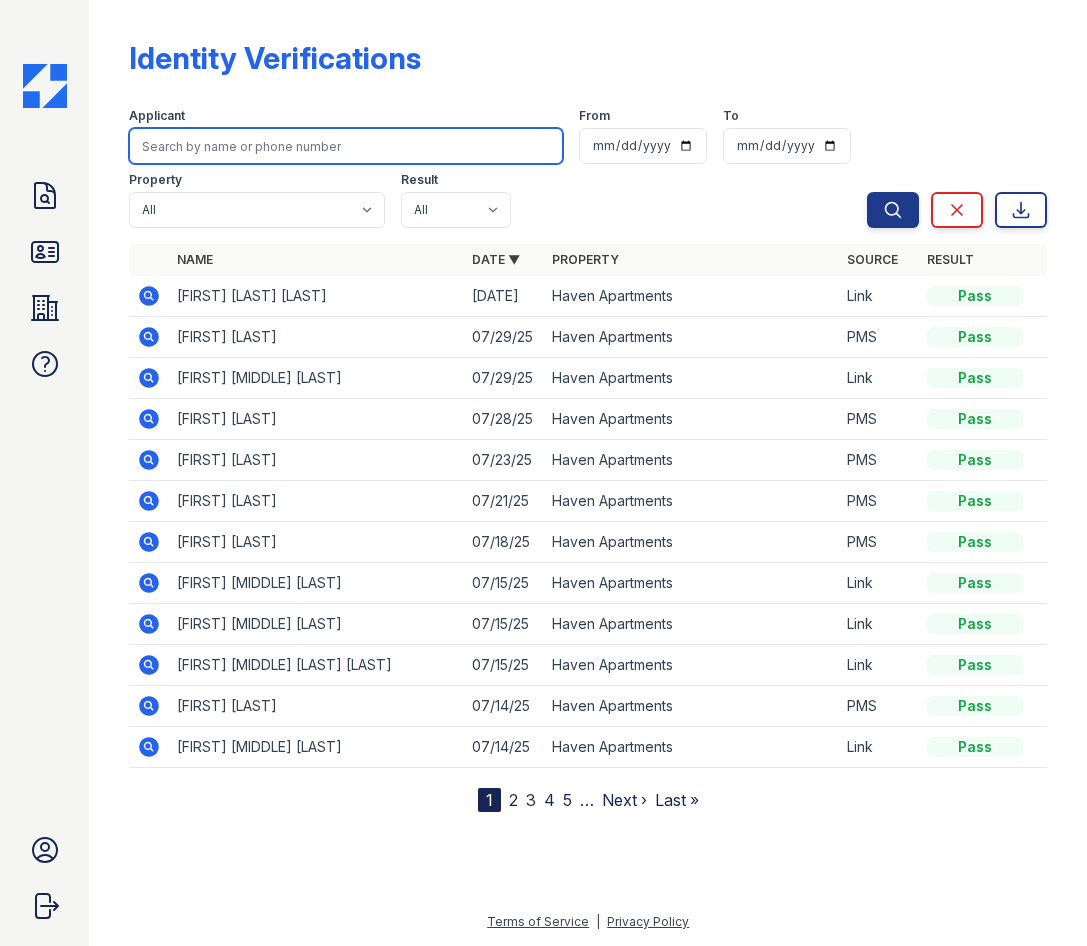 click at bounding box center [346, 146] 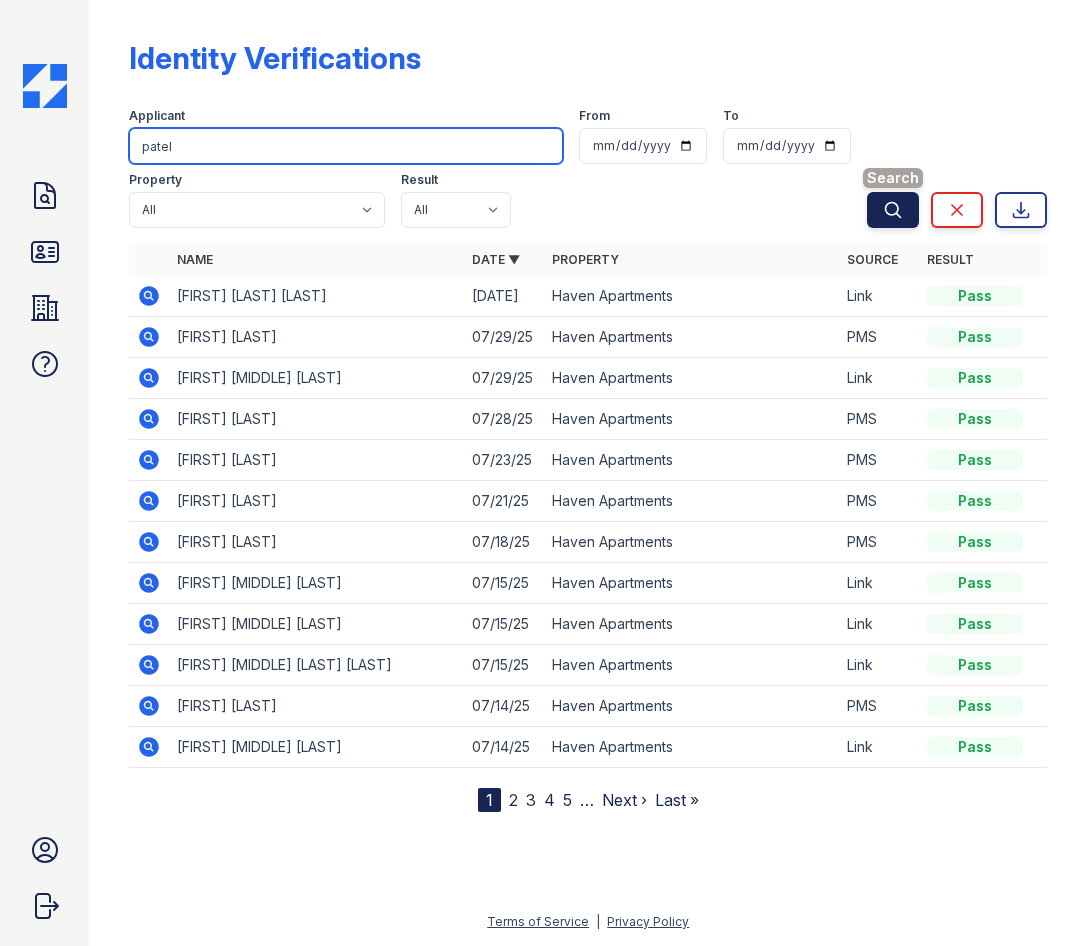 type on "patel" 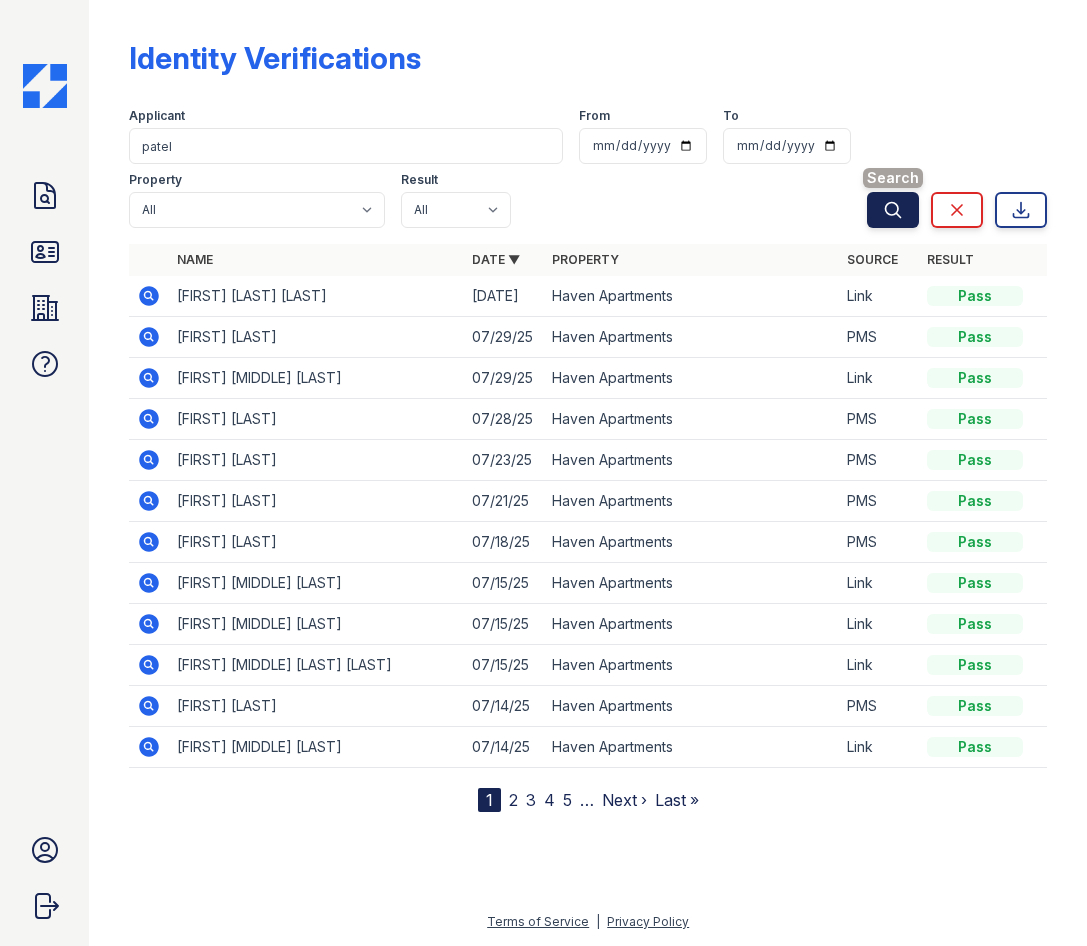 click 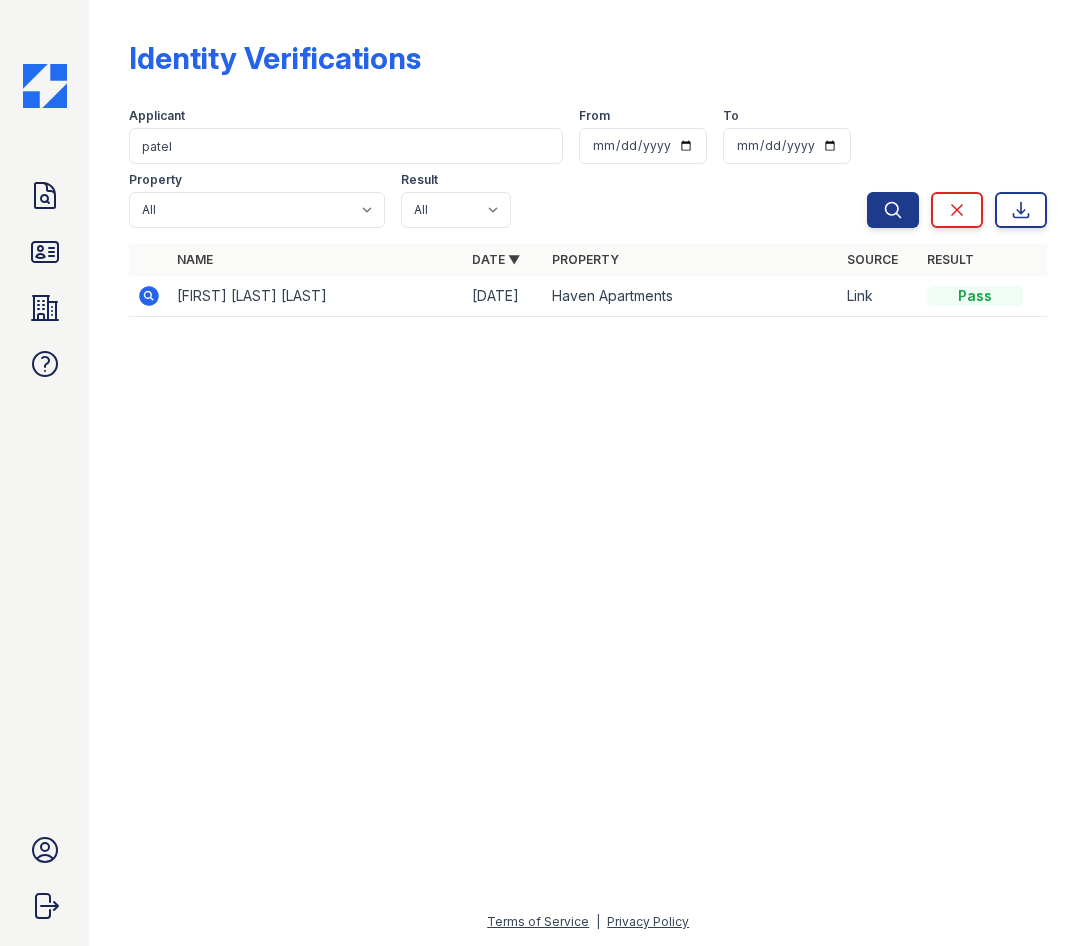 click 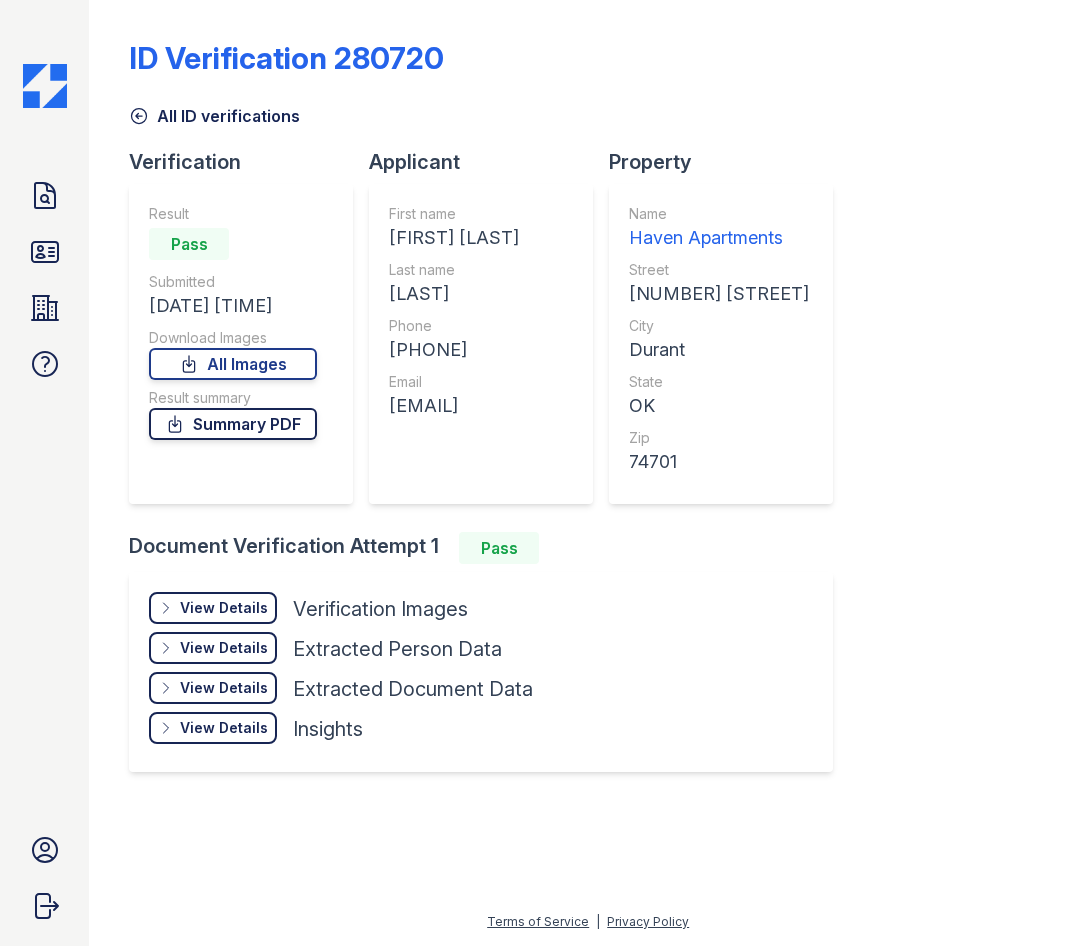 scroll, scrollTop: 0, scrollLeft: 0, axis: both 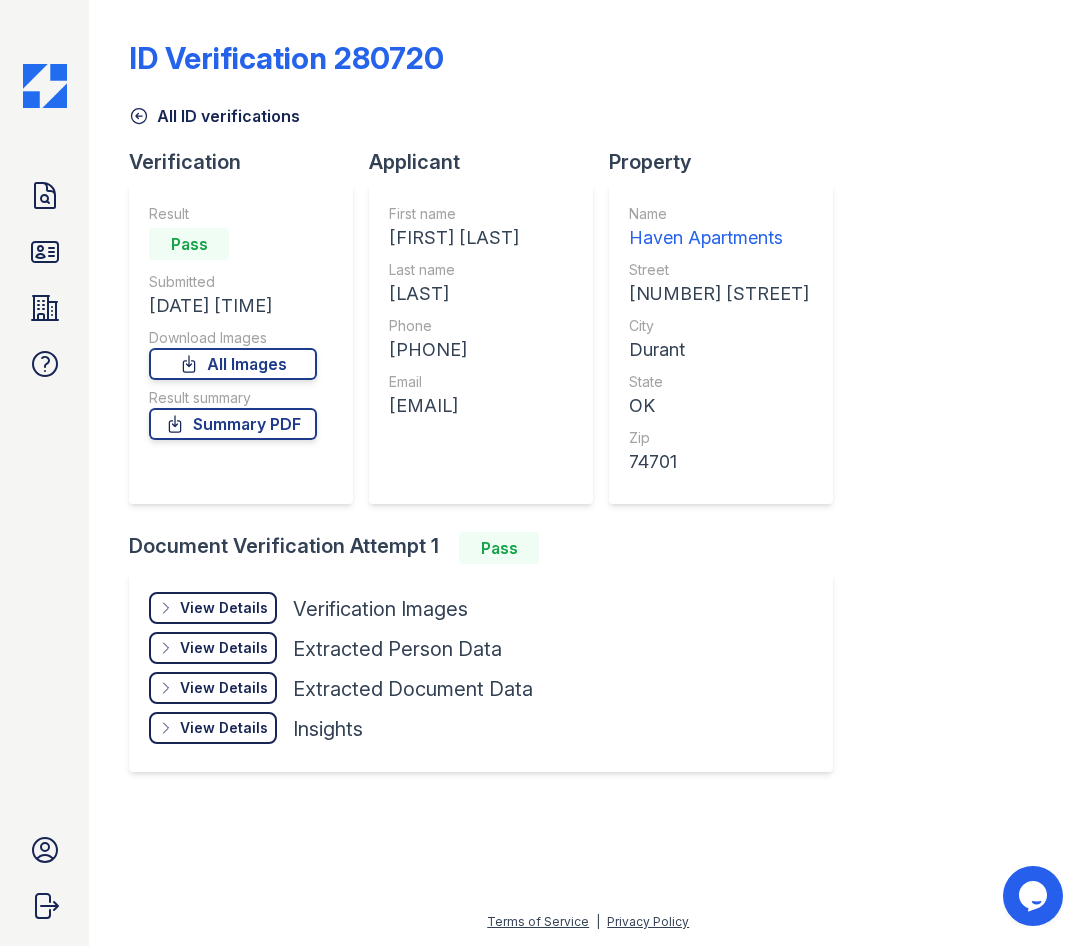 click on "View Details
Details" at bounding box center (213, 608) 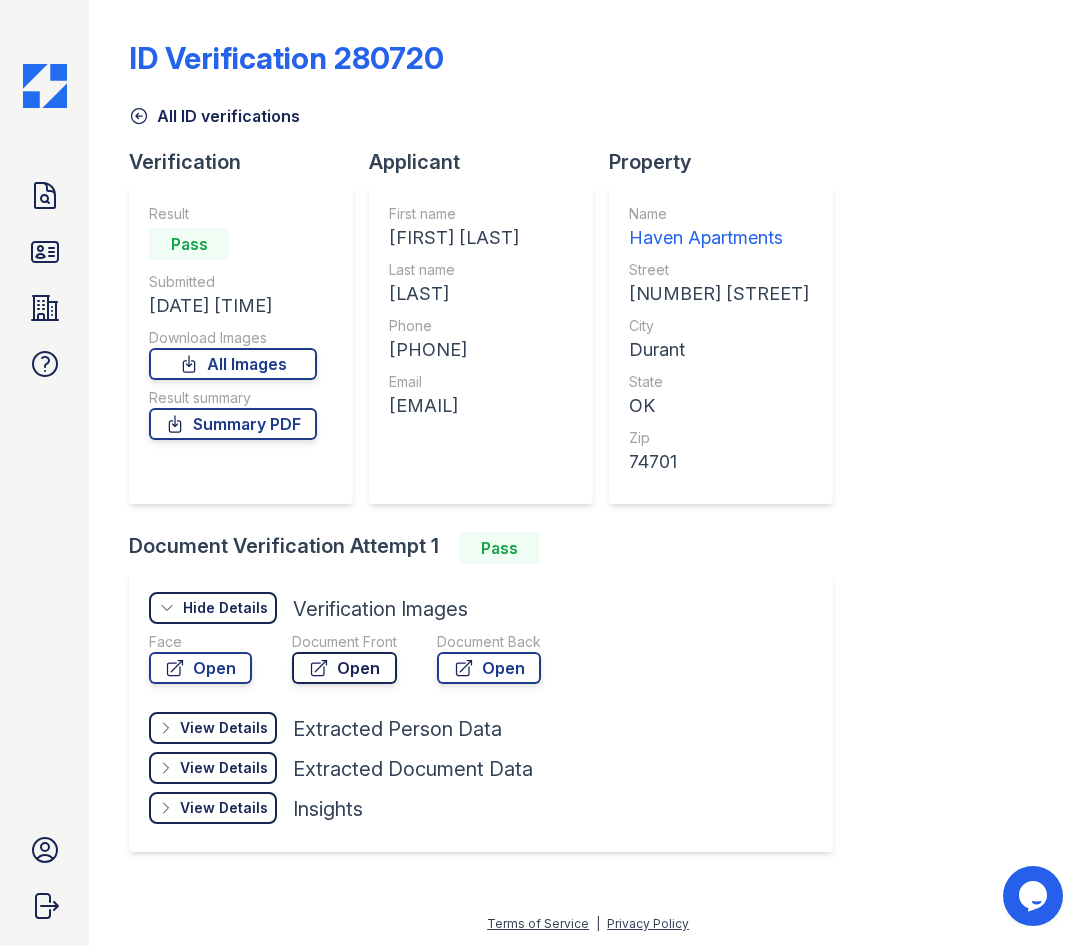 click on "Open" at bounding box center [344, 668] 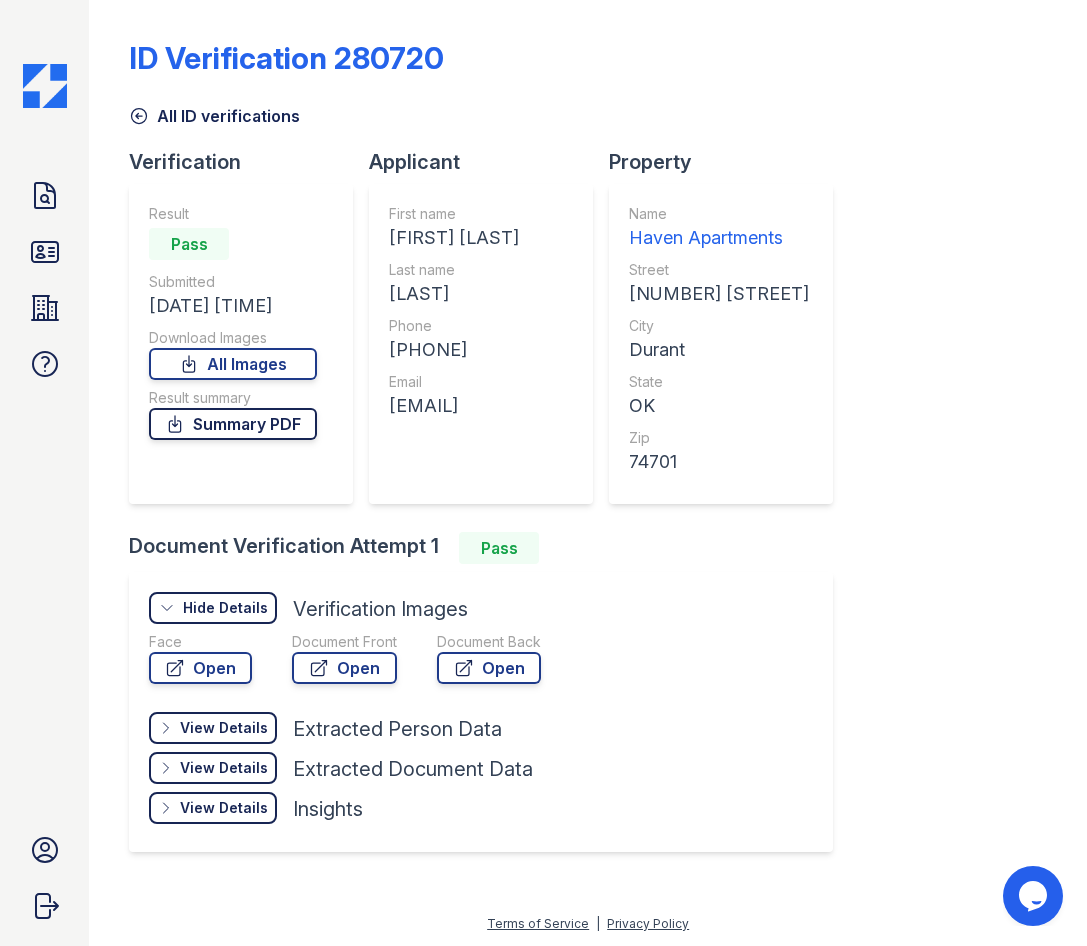 click 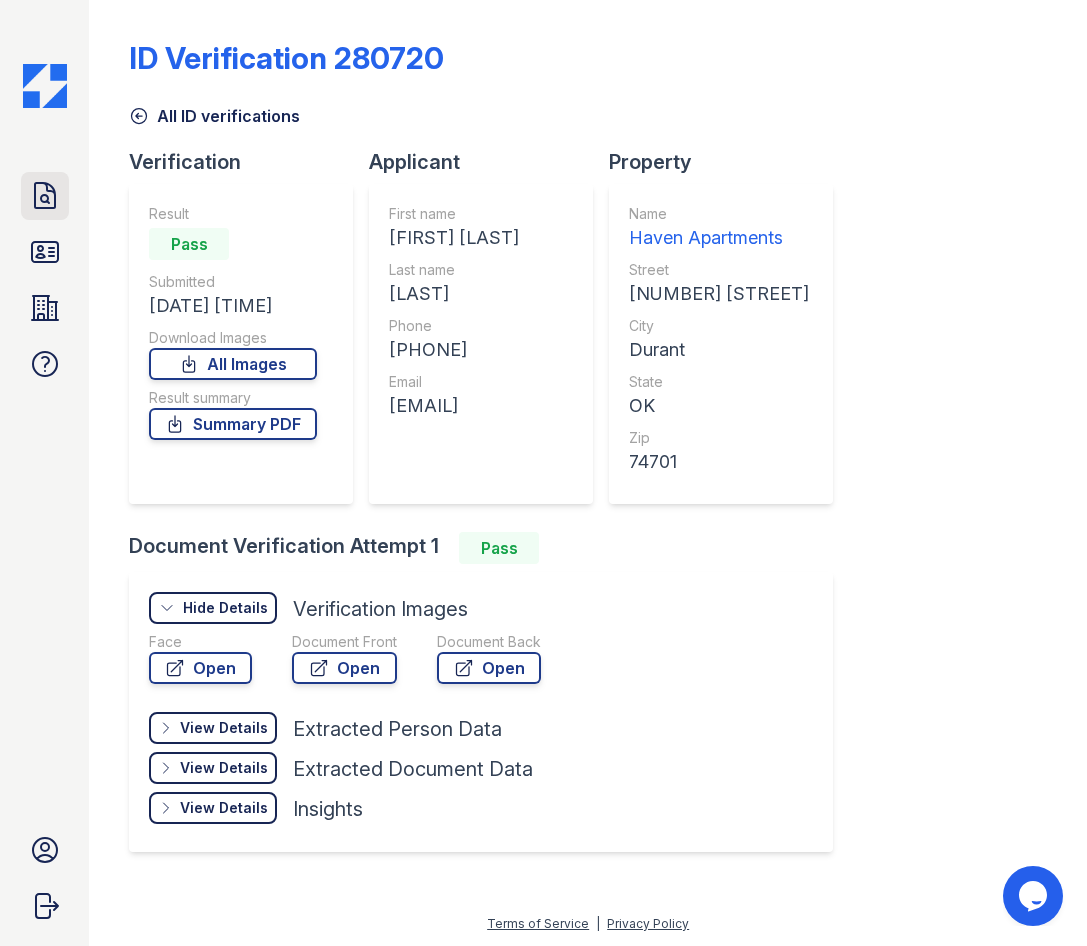 click 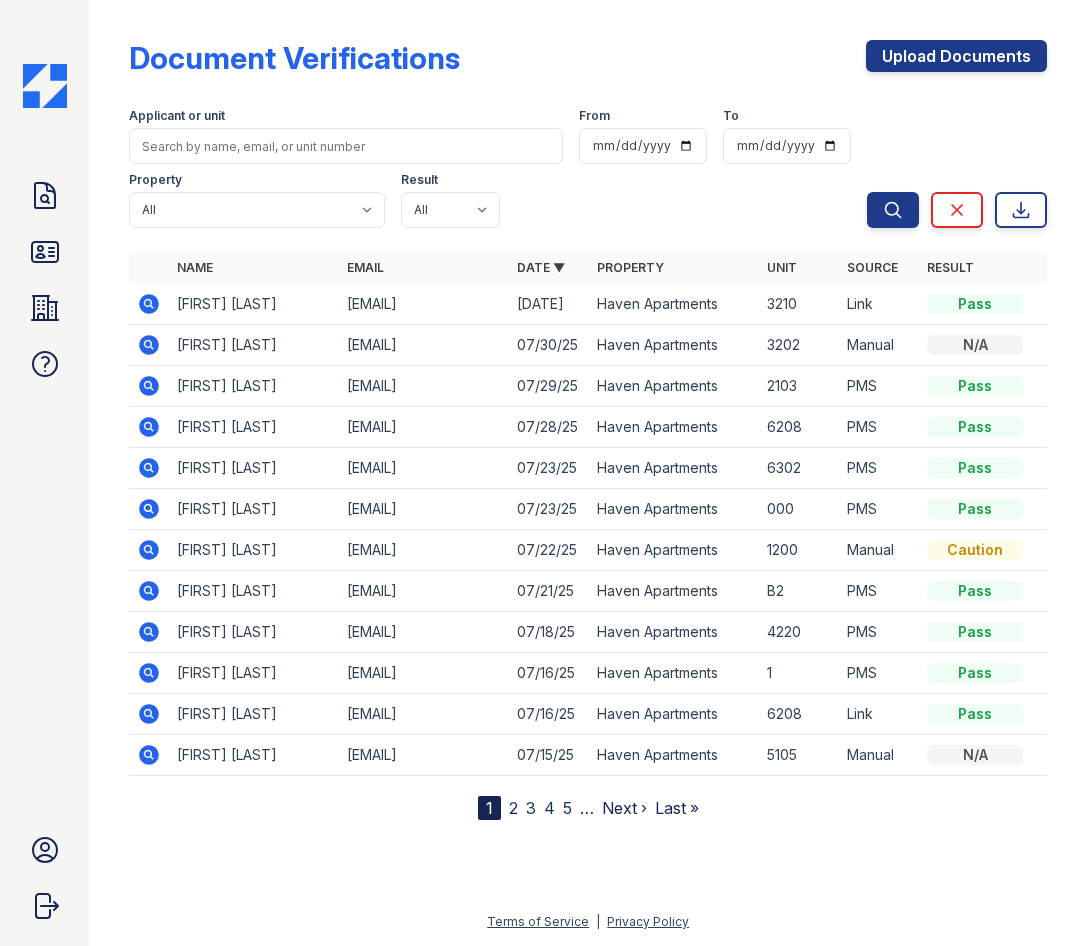 click 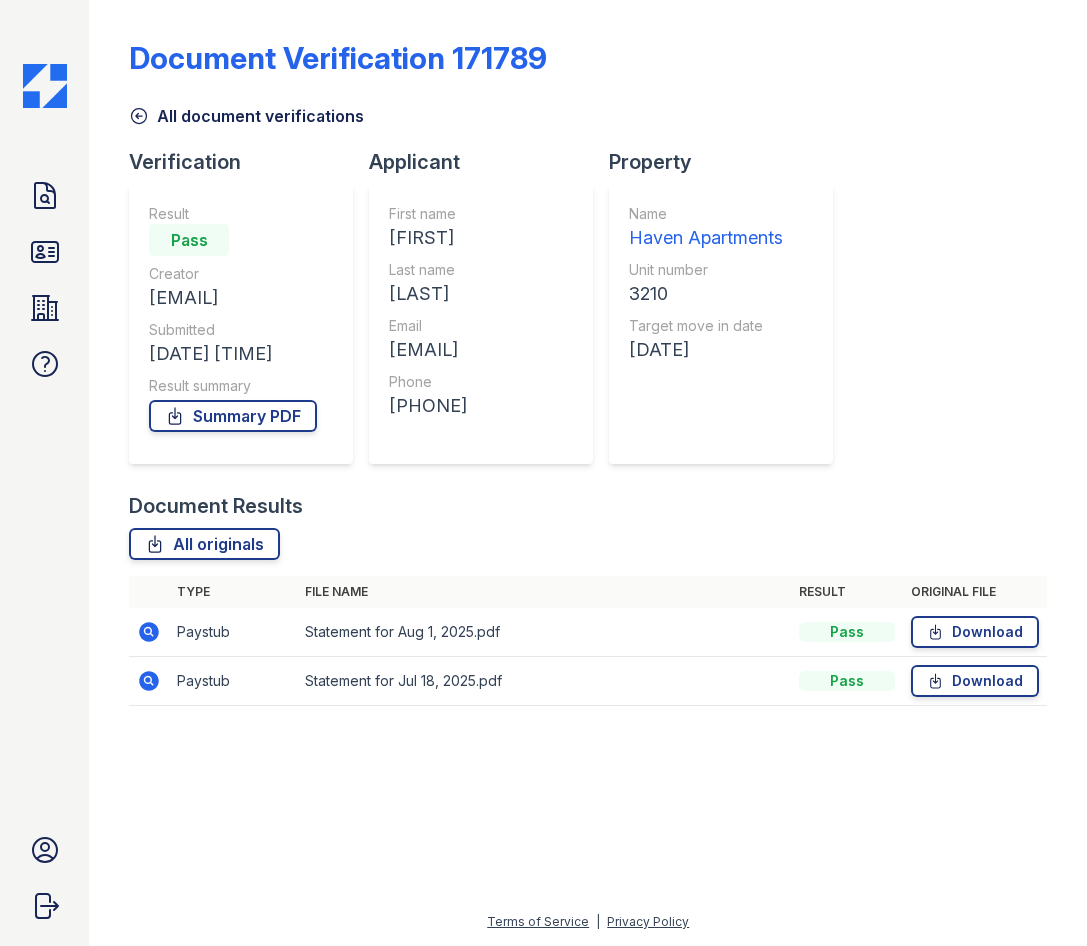 scroll, scrollTop: 0, scrollLeft: 0, axis: both 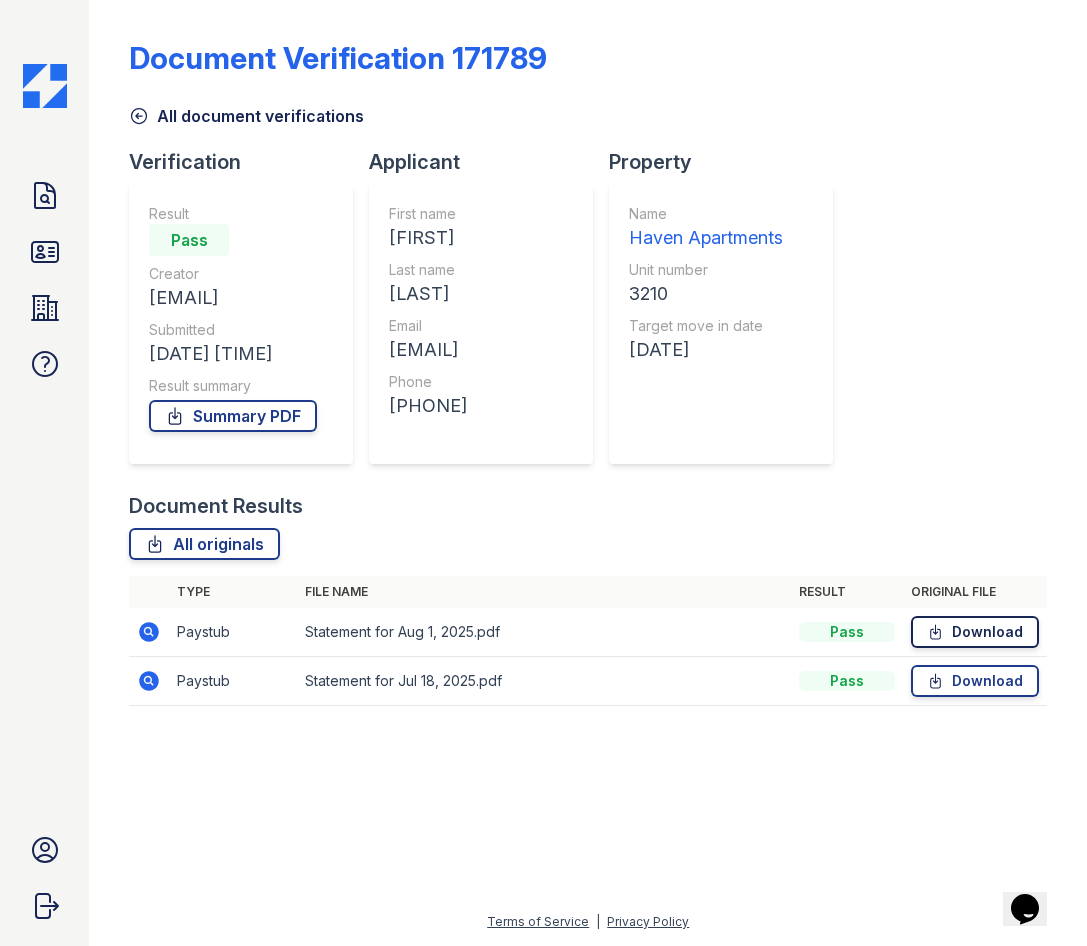 click on "Download" at bounding box center (975, 632) 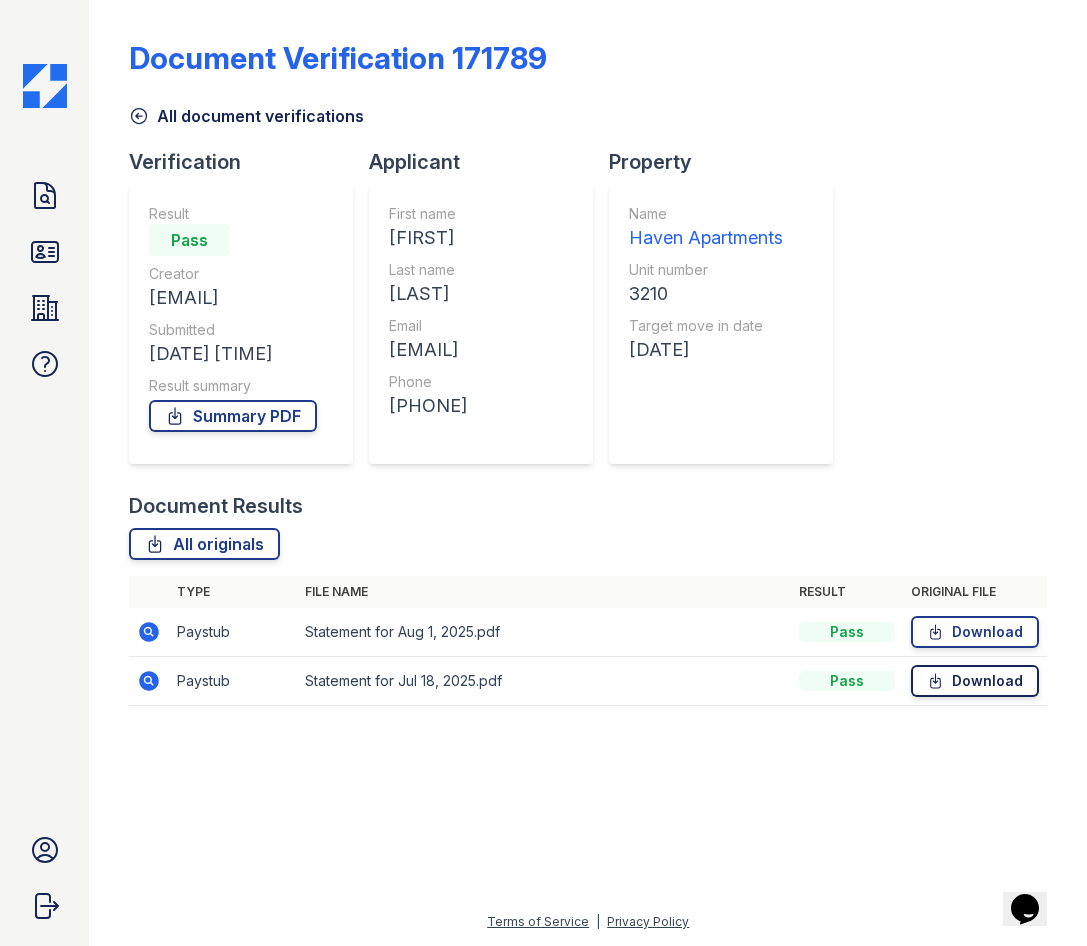 click on "Download" at bounding box center (975, 681) 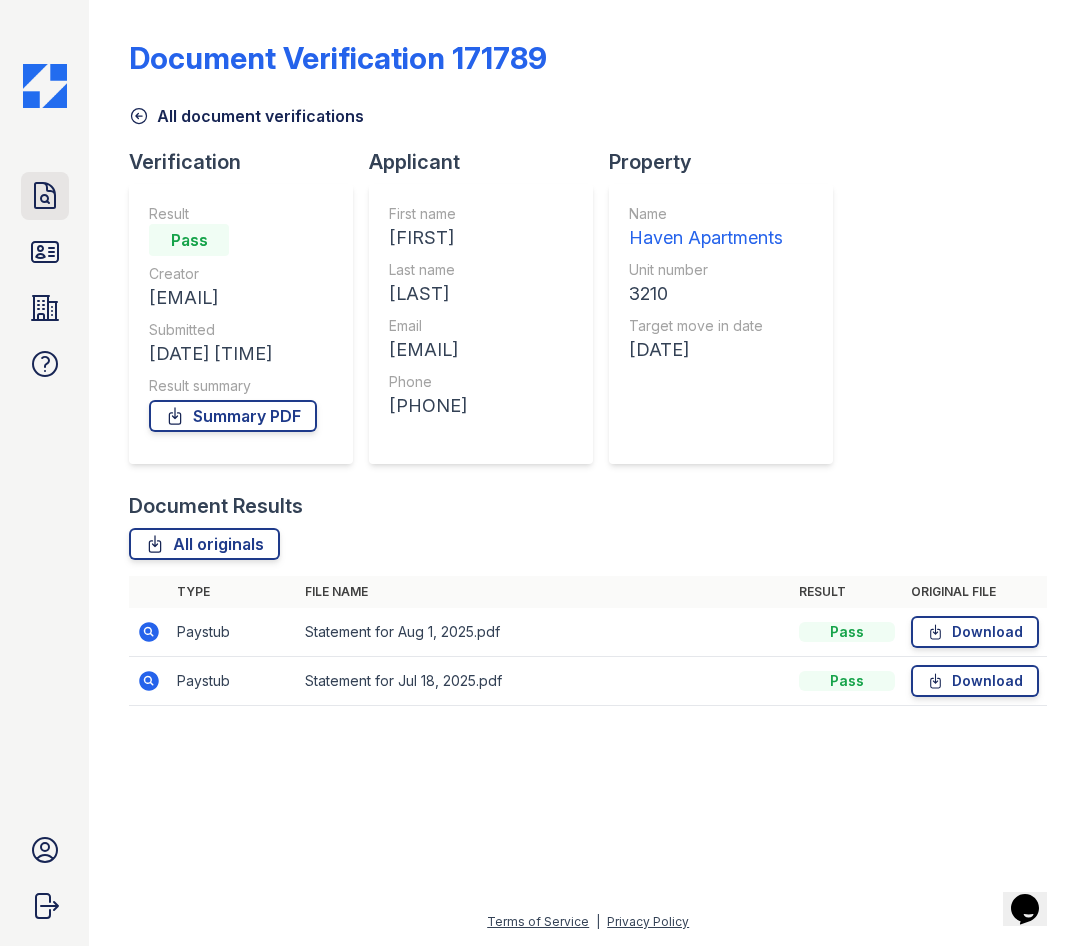click 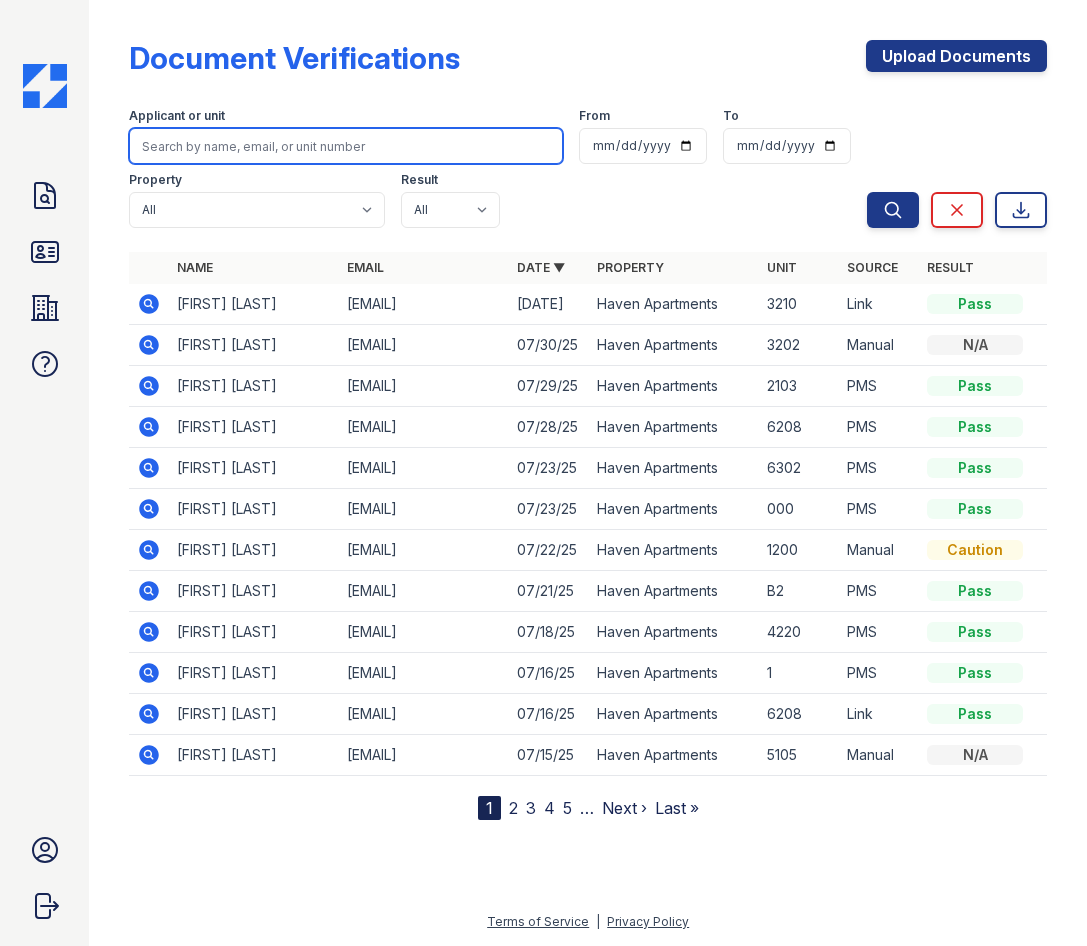 click at bounding box center [346, 146] 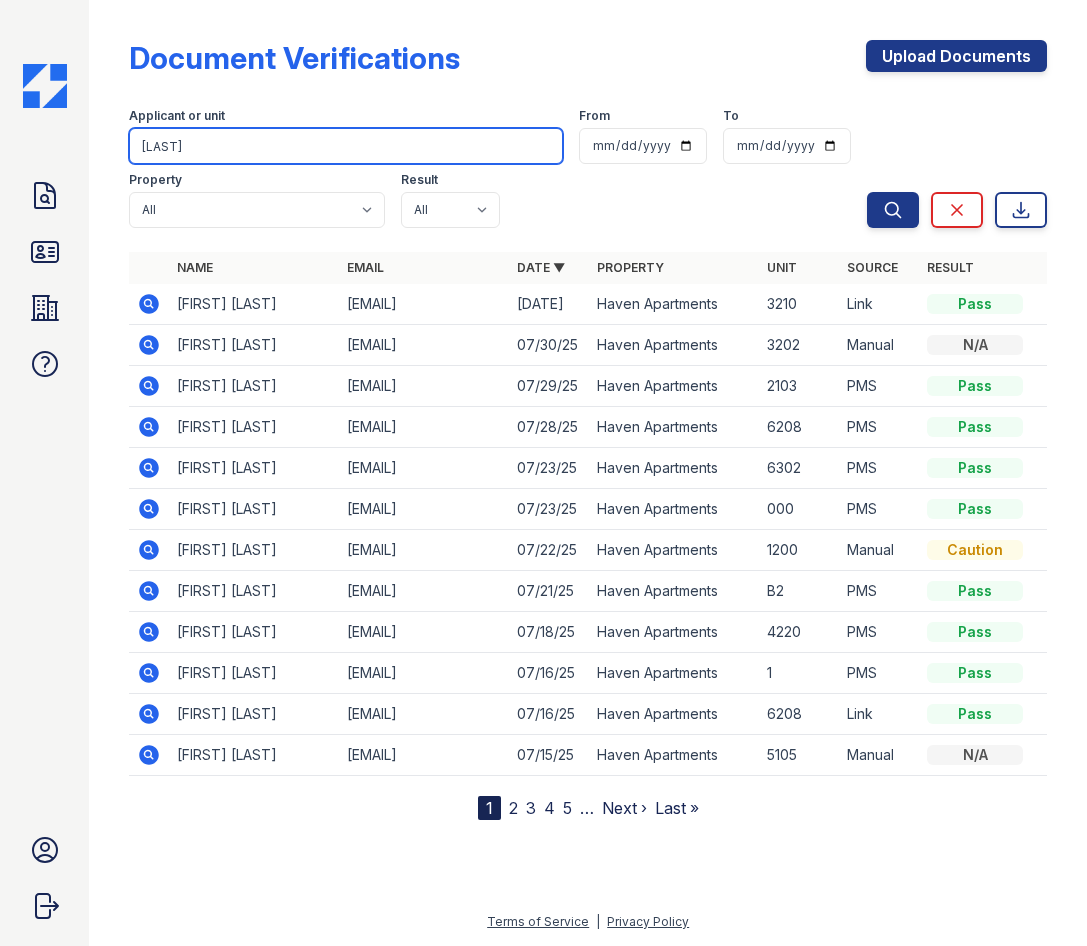 type on "hunter" 